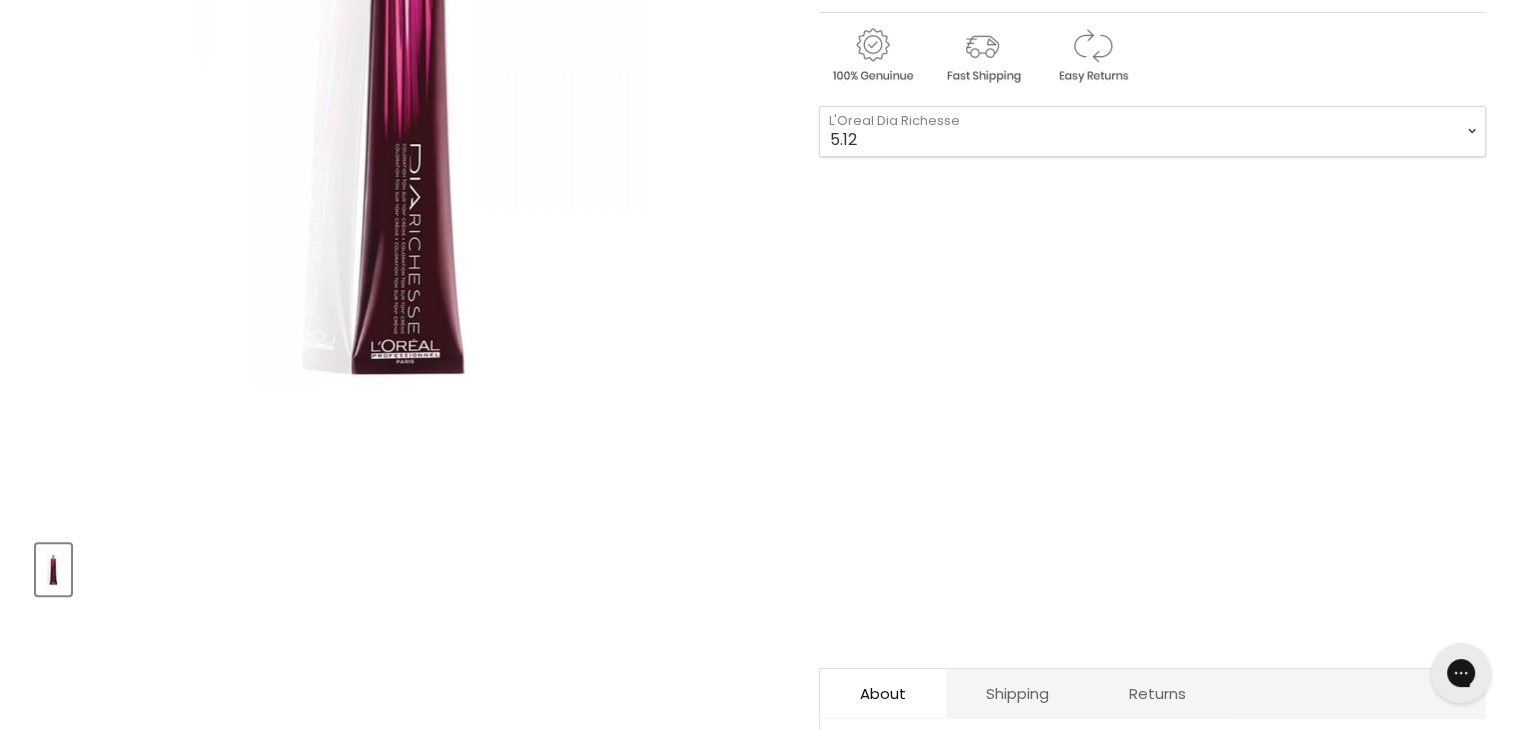scroll, scrollTop: 500, scrollLeft: 0, axis: vertical 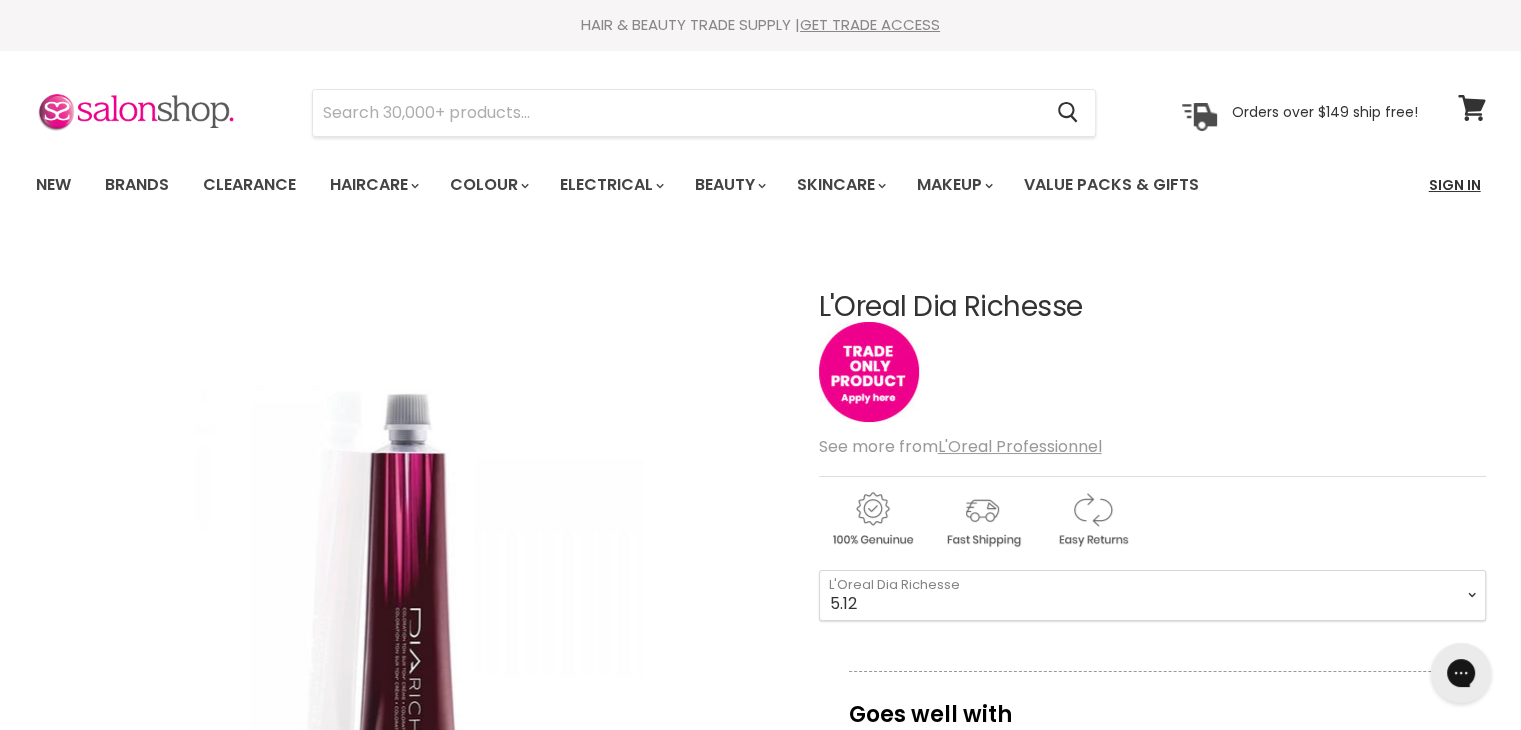 click on "Sign In" at bounding box center [1455, 185] 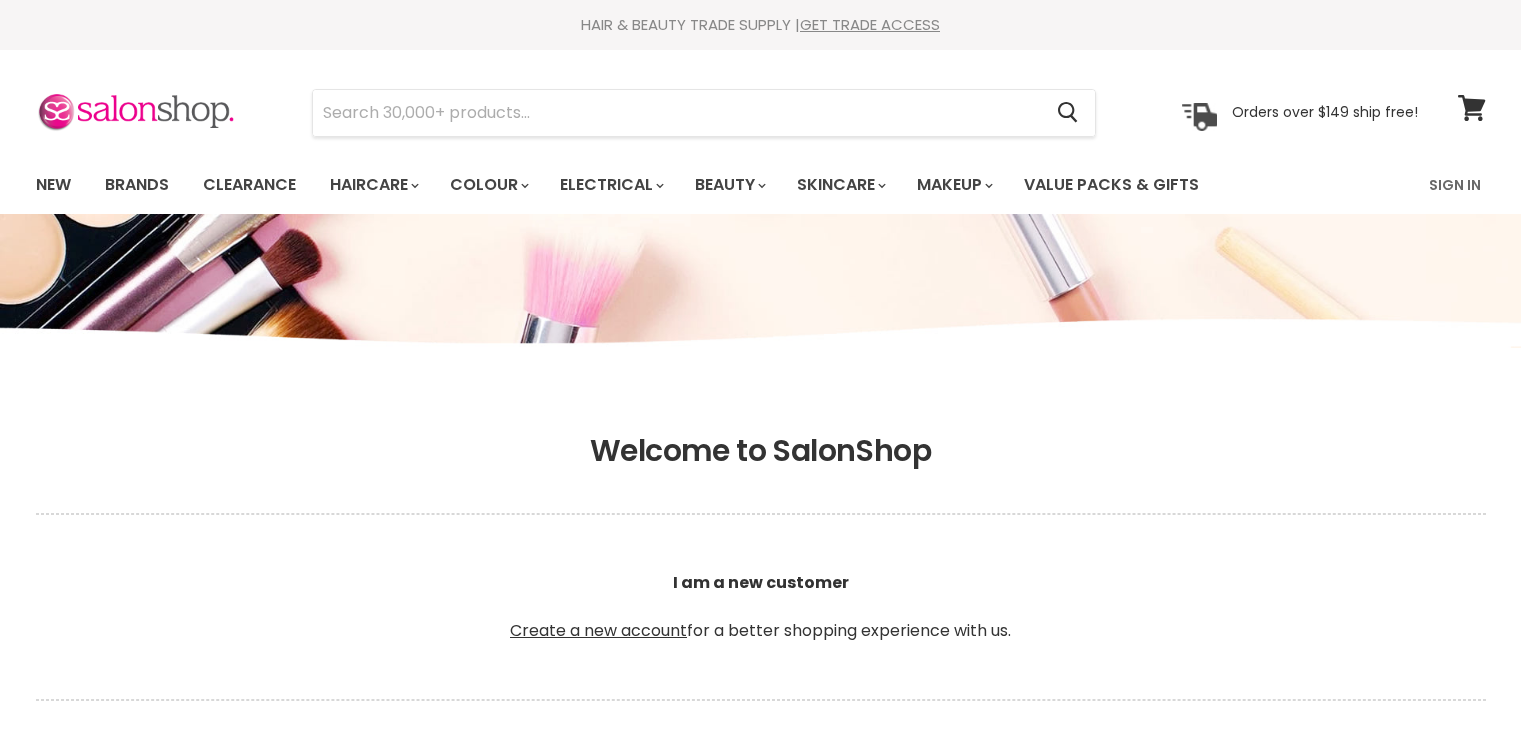 scroll, scrollTop: 0, scrollLeft: 0, axis: both 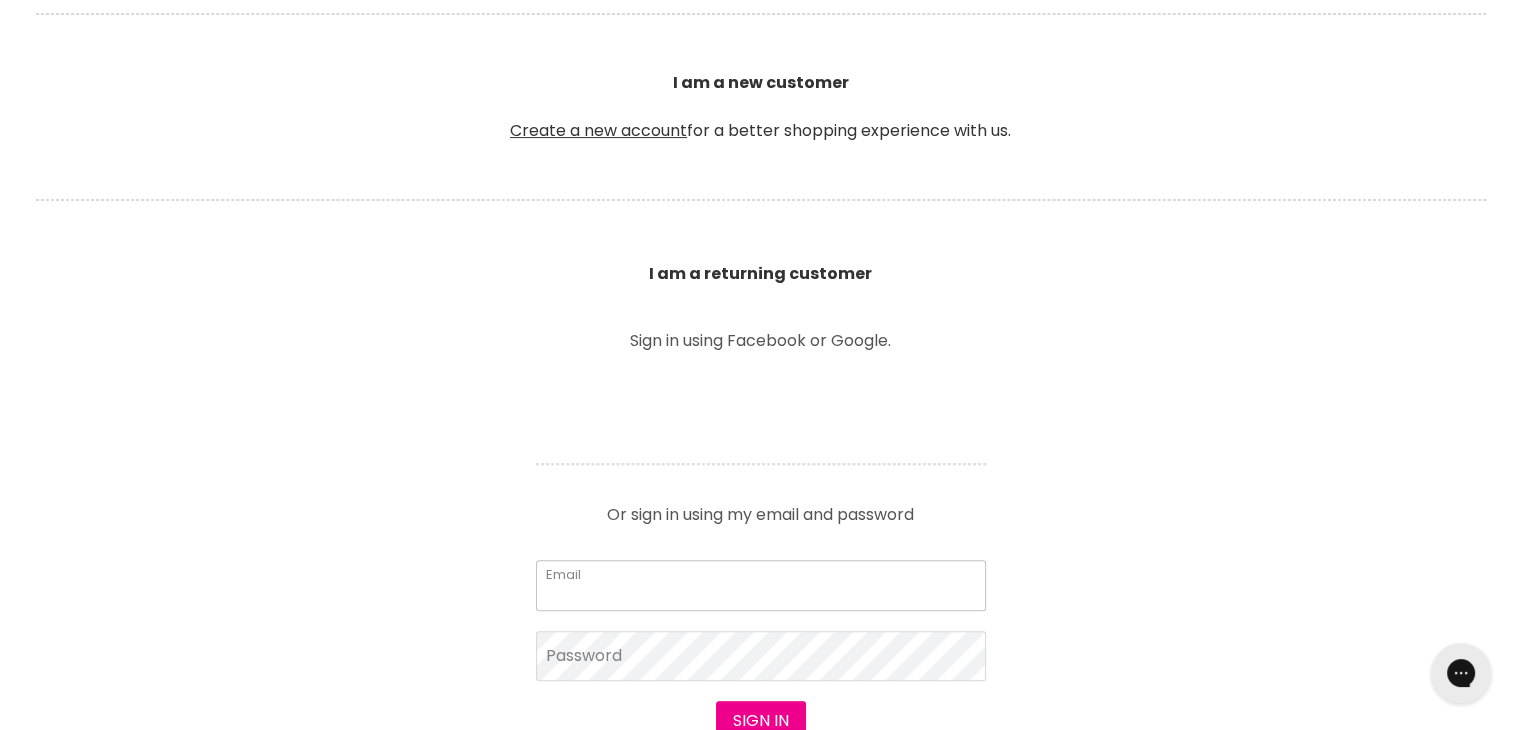 click on "Email" at bounding box center [761, 585] 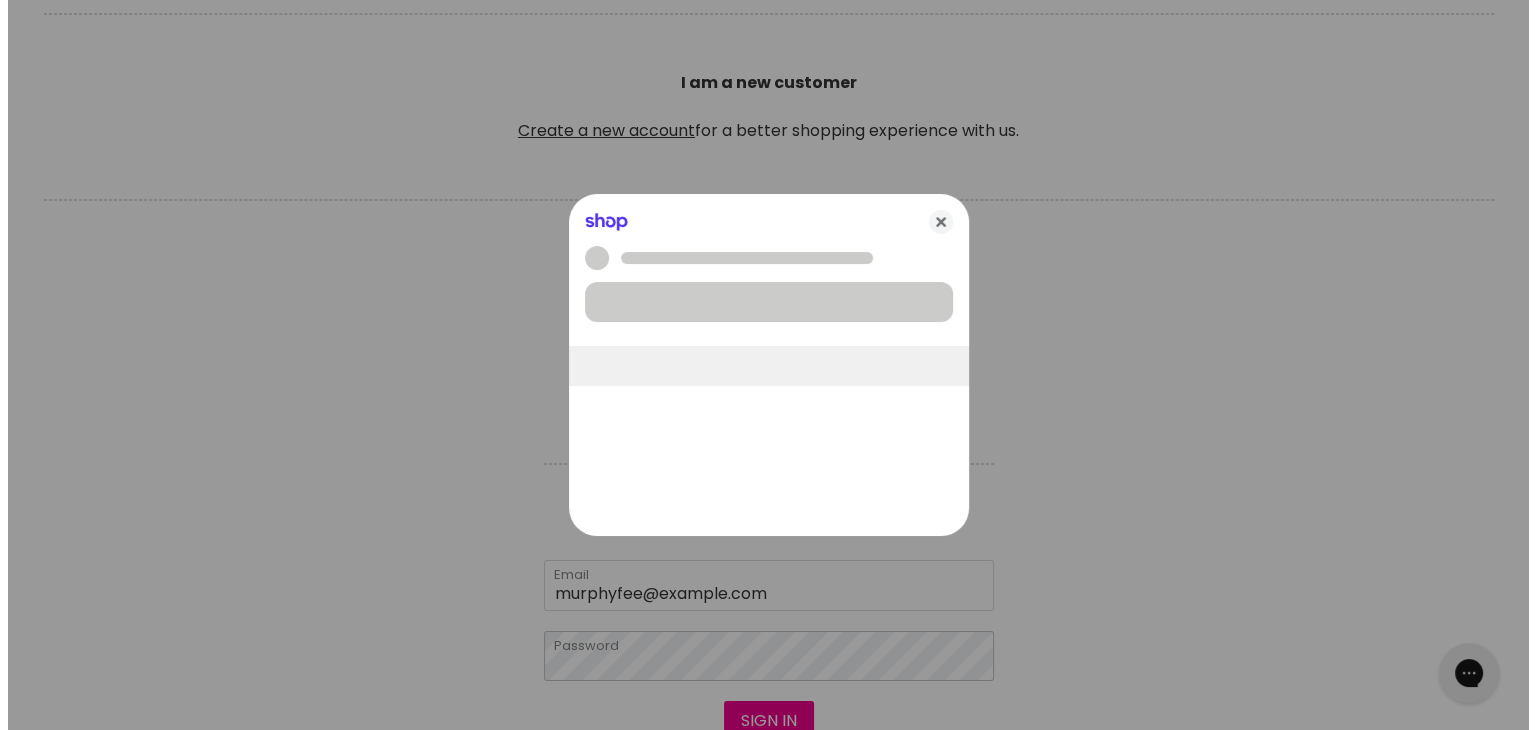 scroll, scrollTop: 501, scrollLeft: 0, axis: vertical 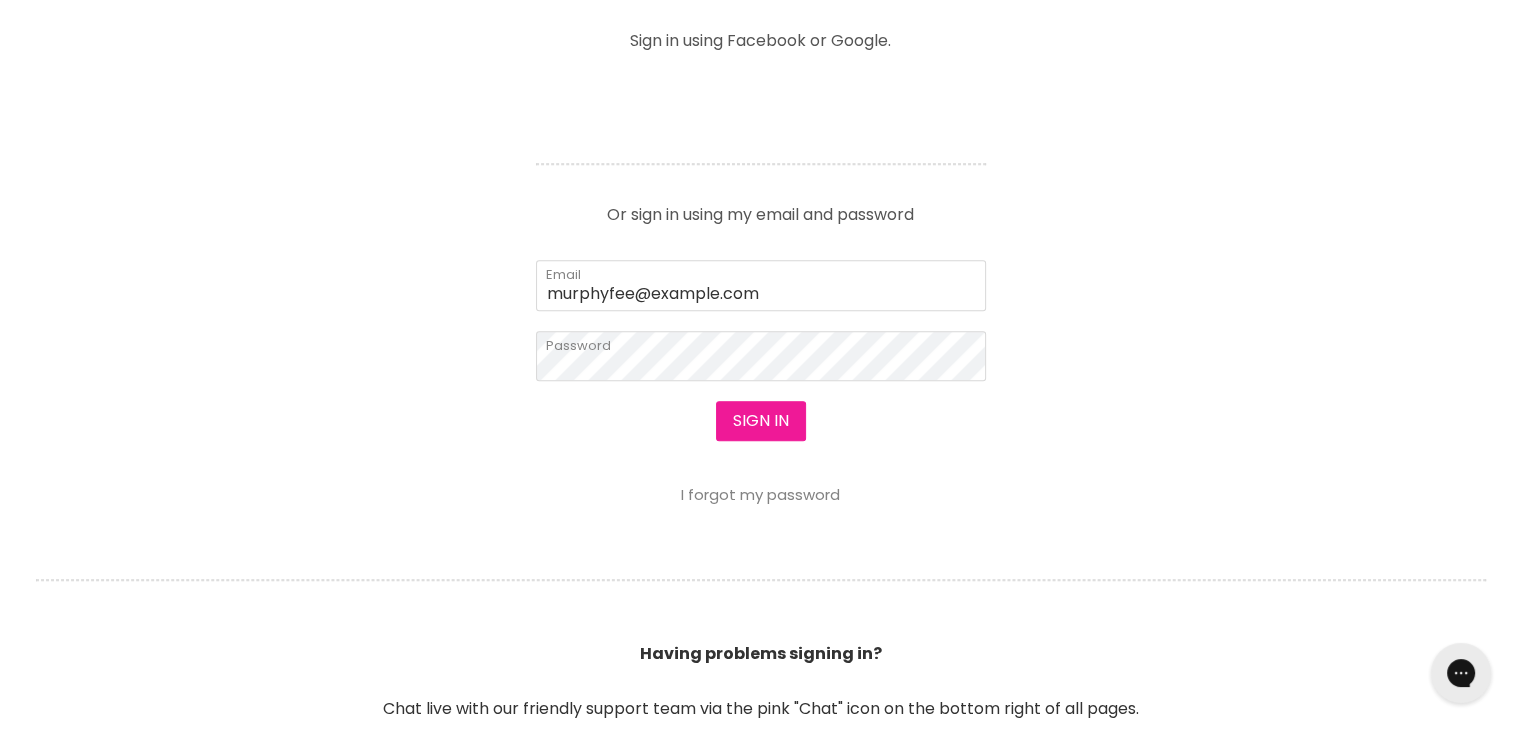 click on "Sign in" at bounding box center (761, 421) 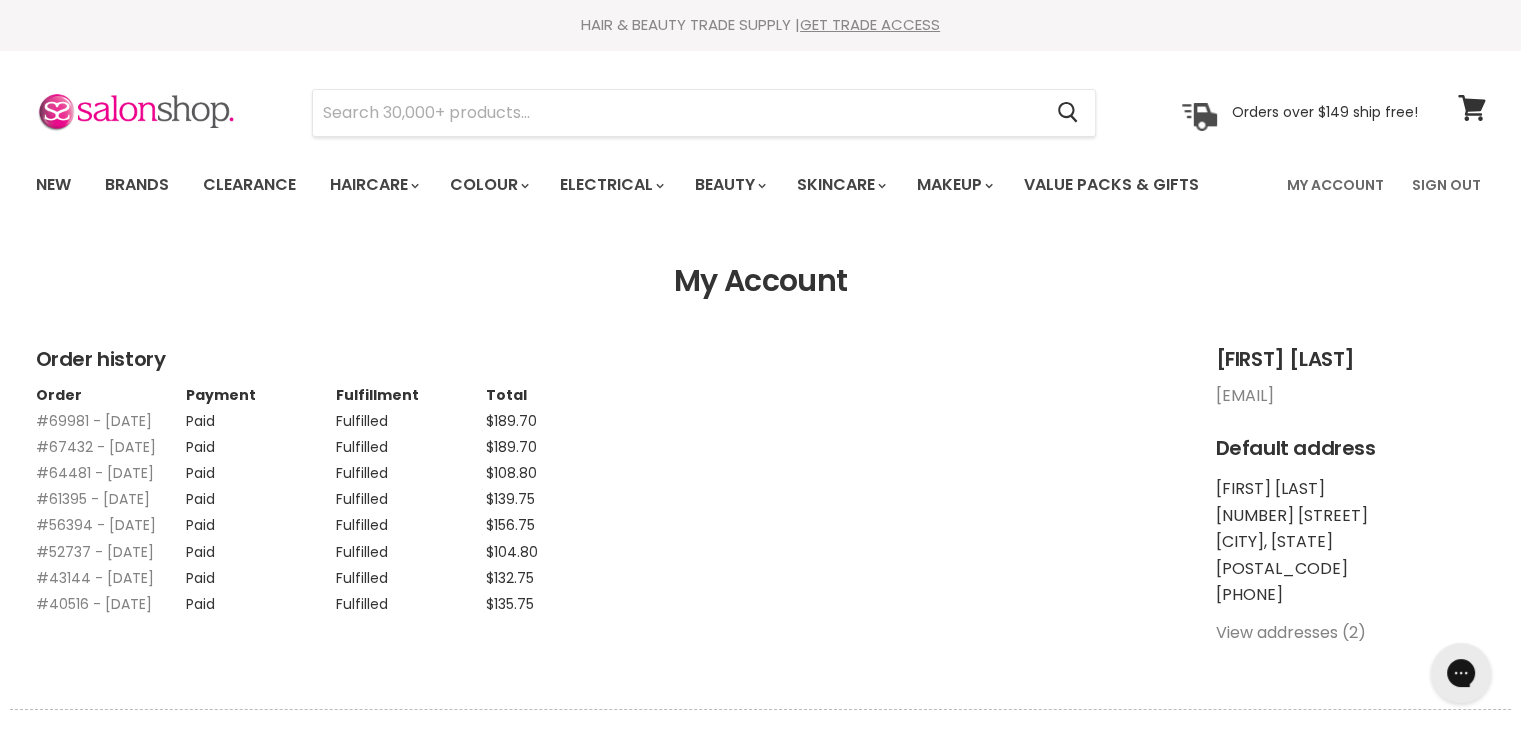scroll, scrollTop: 0, scrollLeft: 0, axis: both 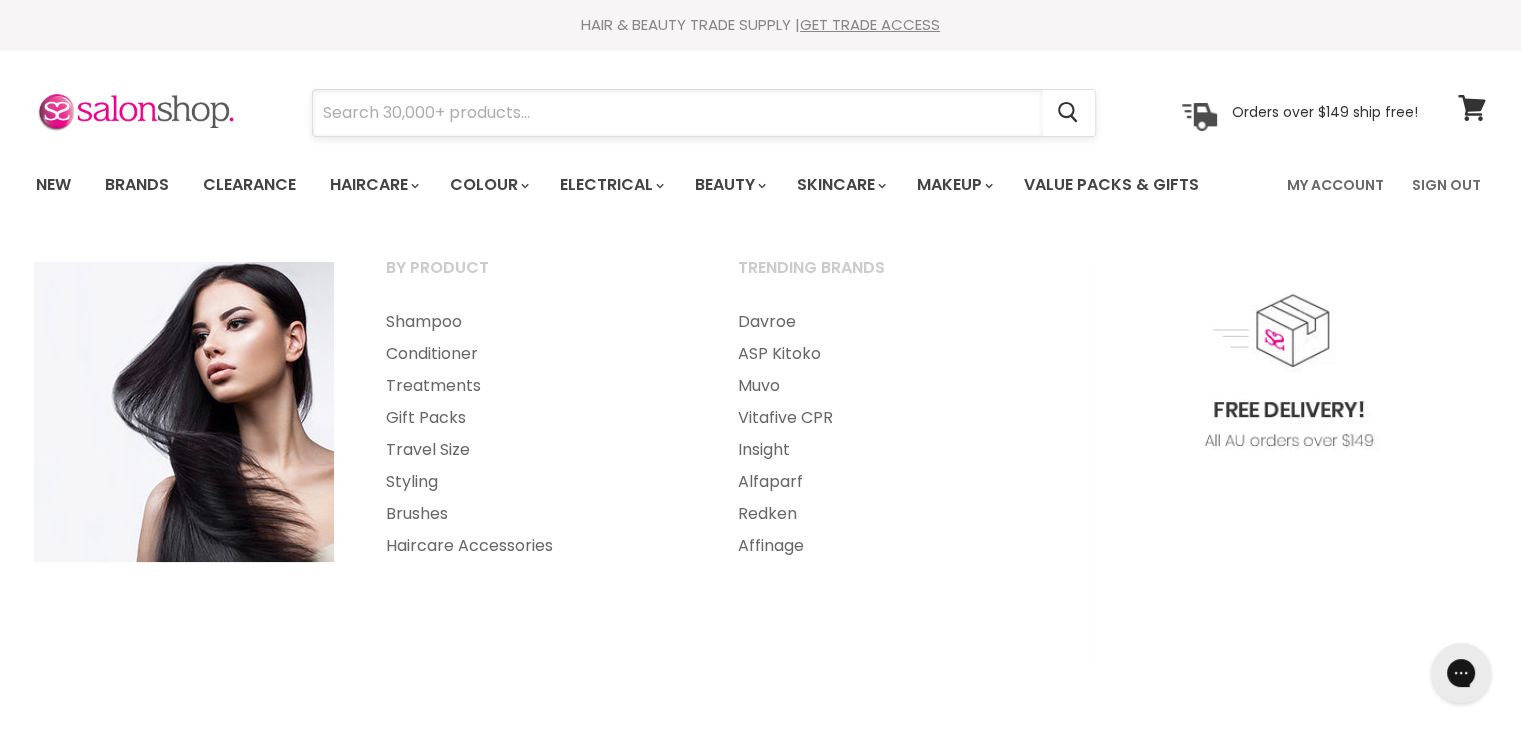 click at bounding box center [677, 113] 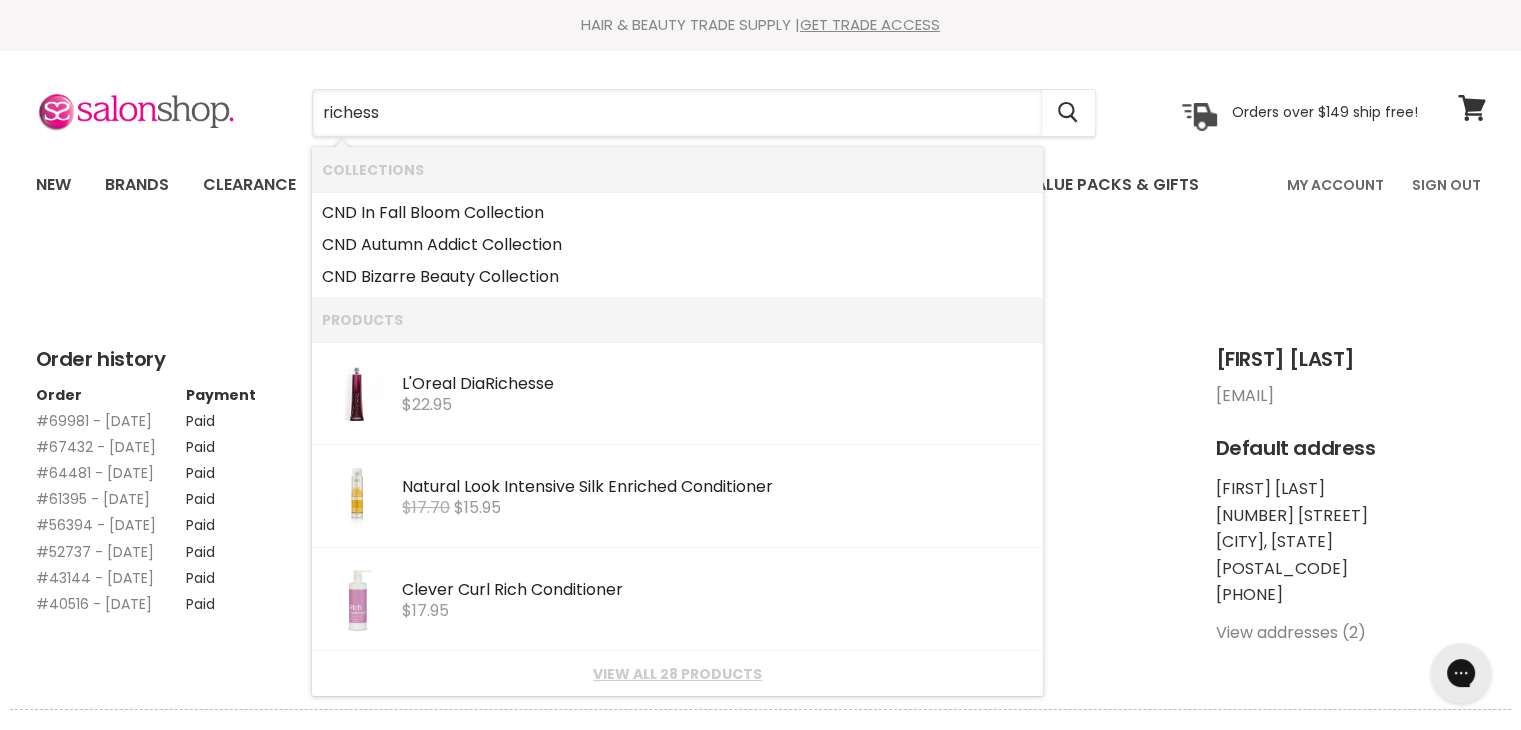 type on "richesse" 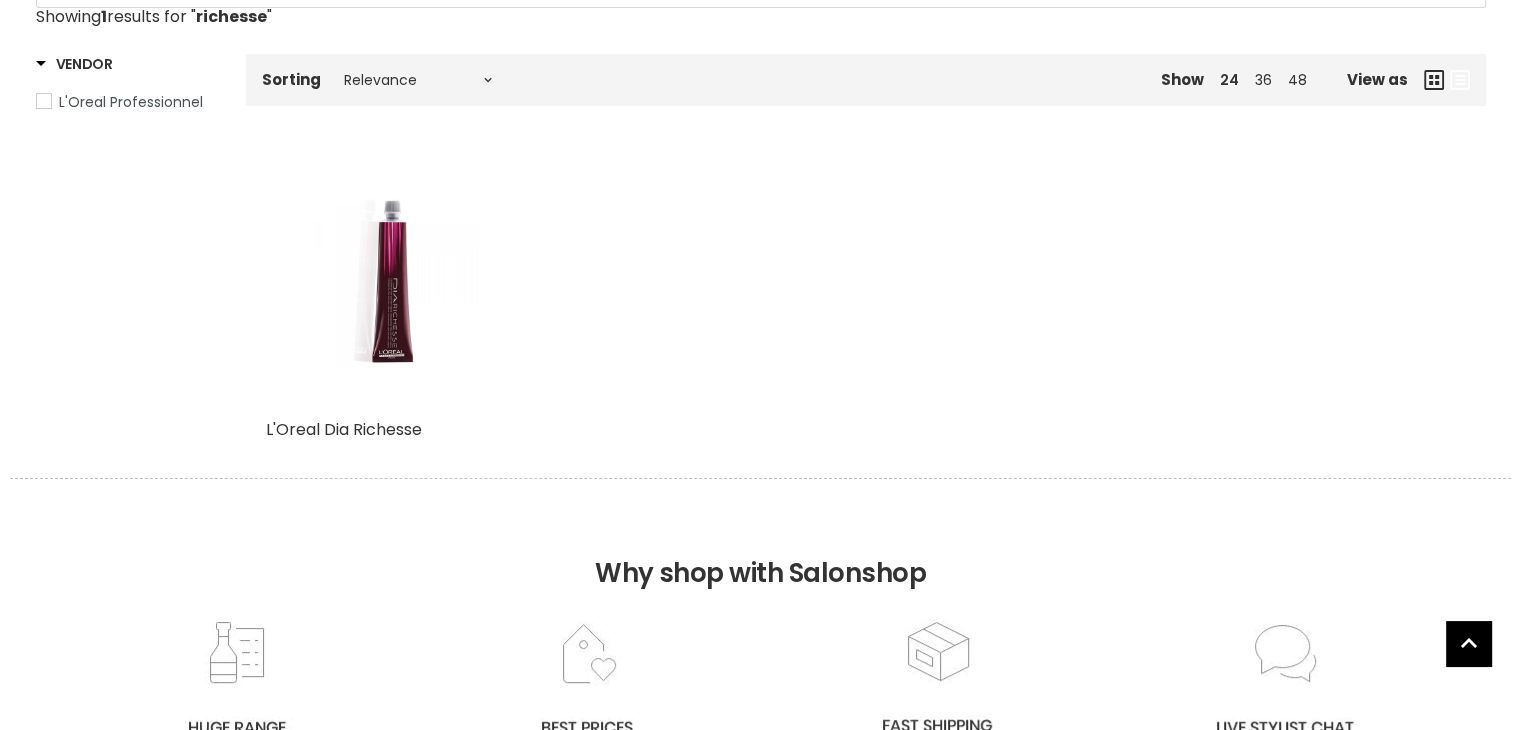 scroll, scrollTop: 0, scrollLeft: 0, axis: both 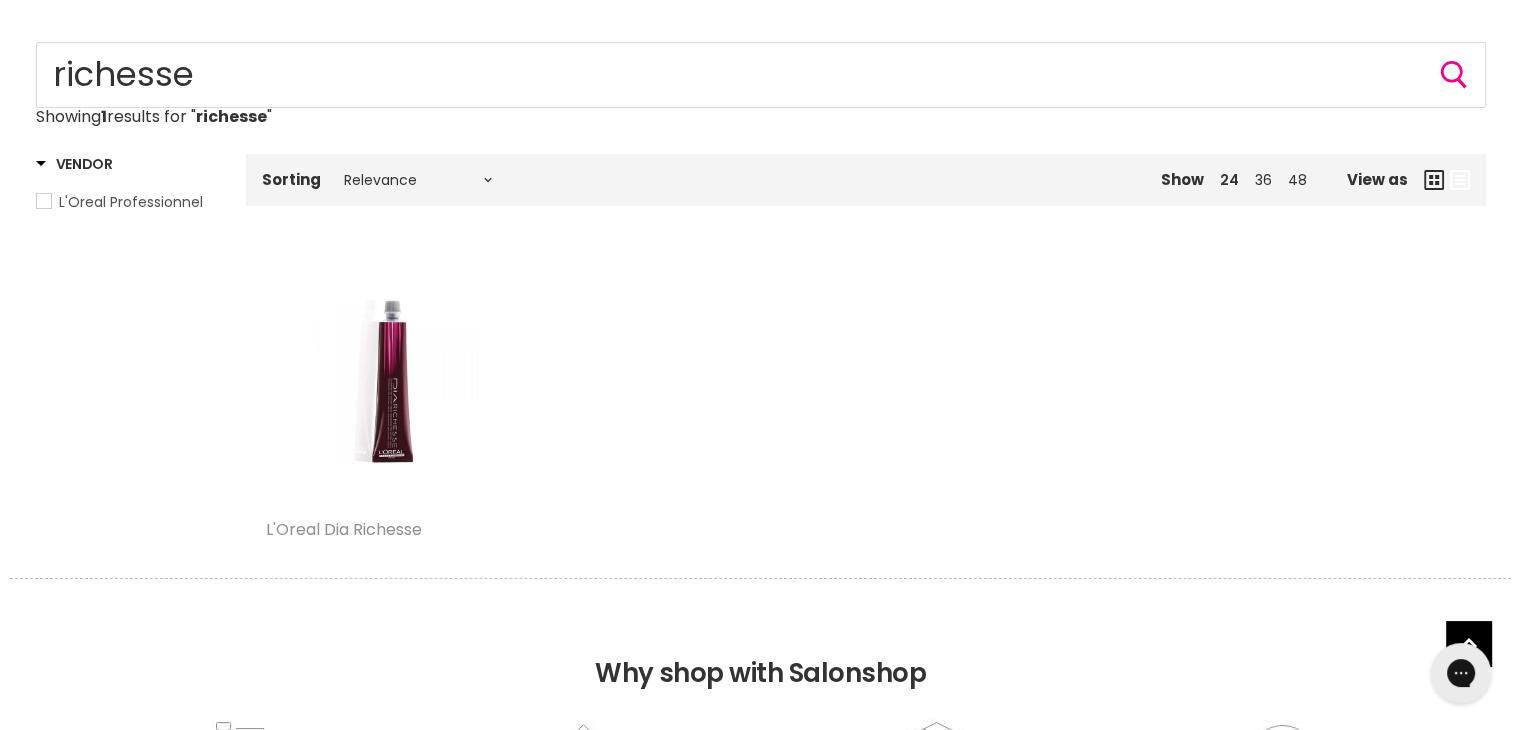 click on "L'Oreal Dia Richesse" at bounding box center (344, 529) 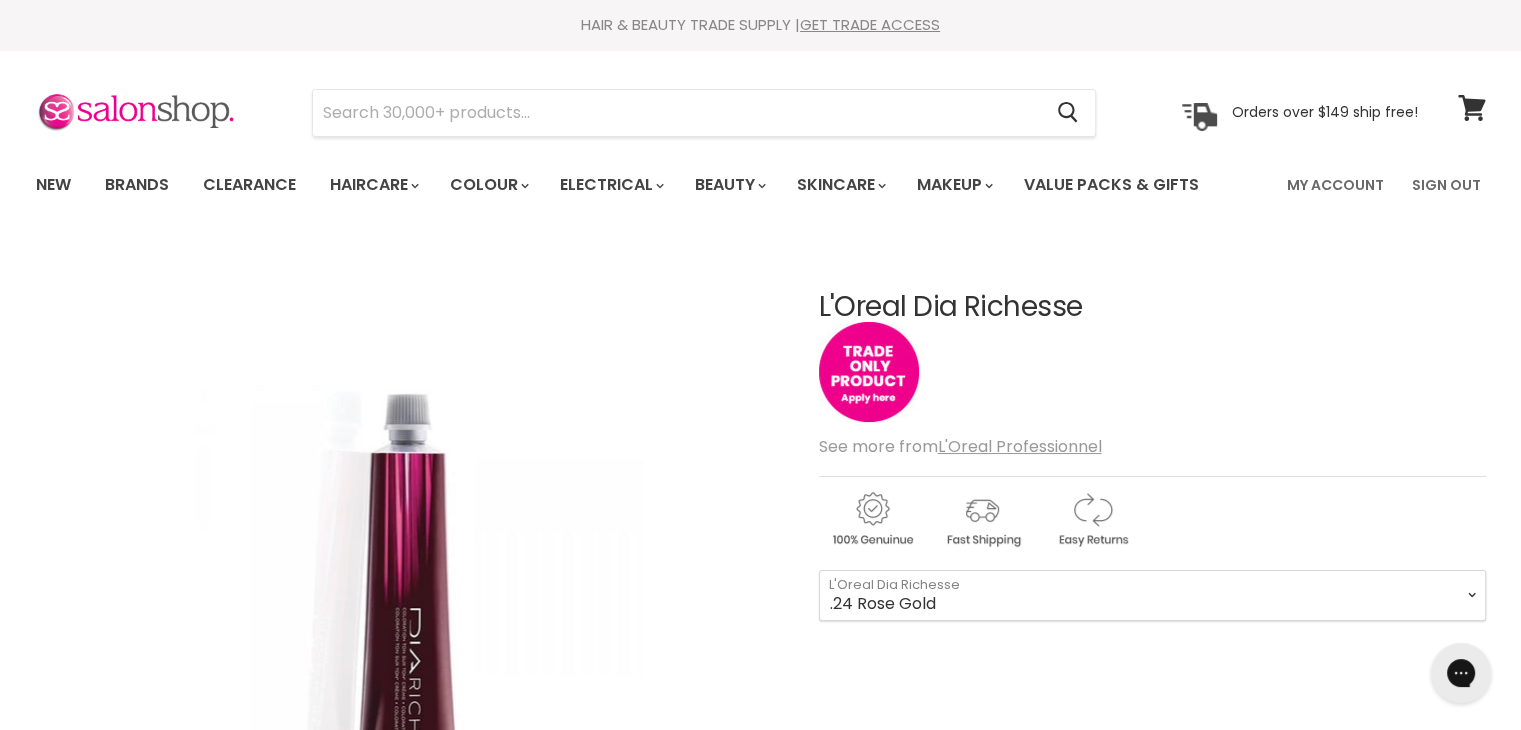 scroll, scrollTop: 0, scrollLeft: 0, axis: both 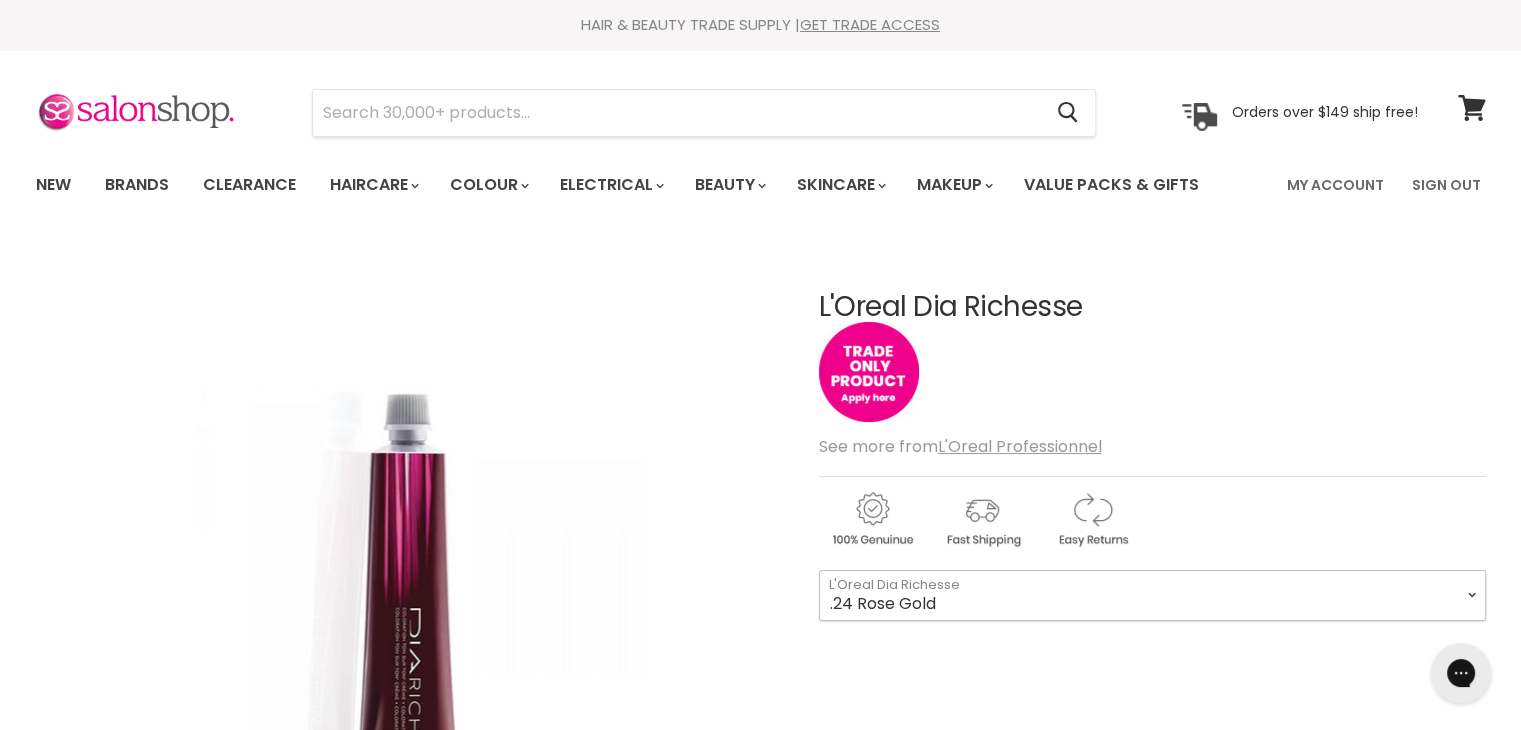 click on ".24 Rose Gold
.20 Purple Shimmer
Clear
1
3
4
4.15
4.20
4.62
4.8
5
5.01
5.12
5.13
5.15" at bounding box center (1152, 595) 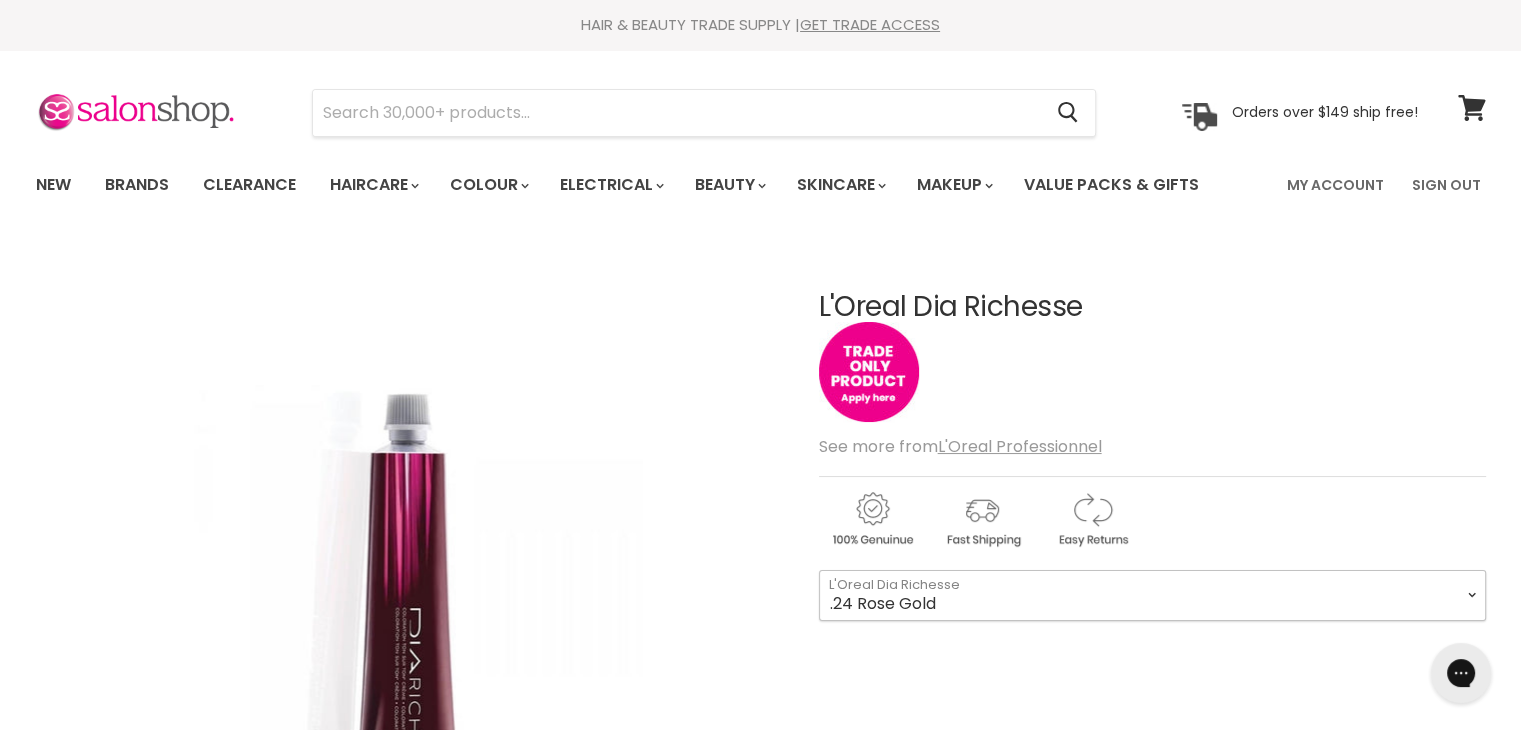 scroll, scrollTop: 0, scrollLeft: 0, axis: both 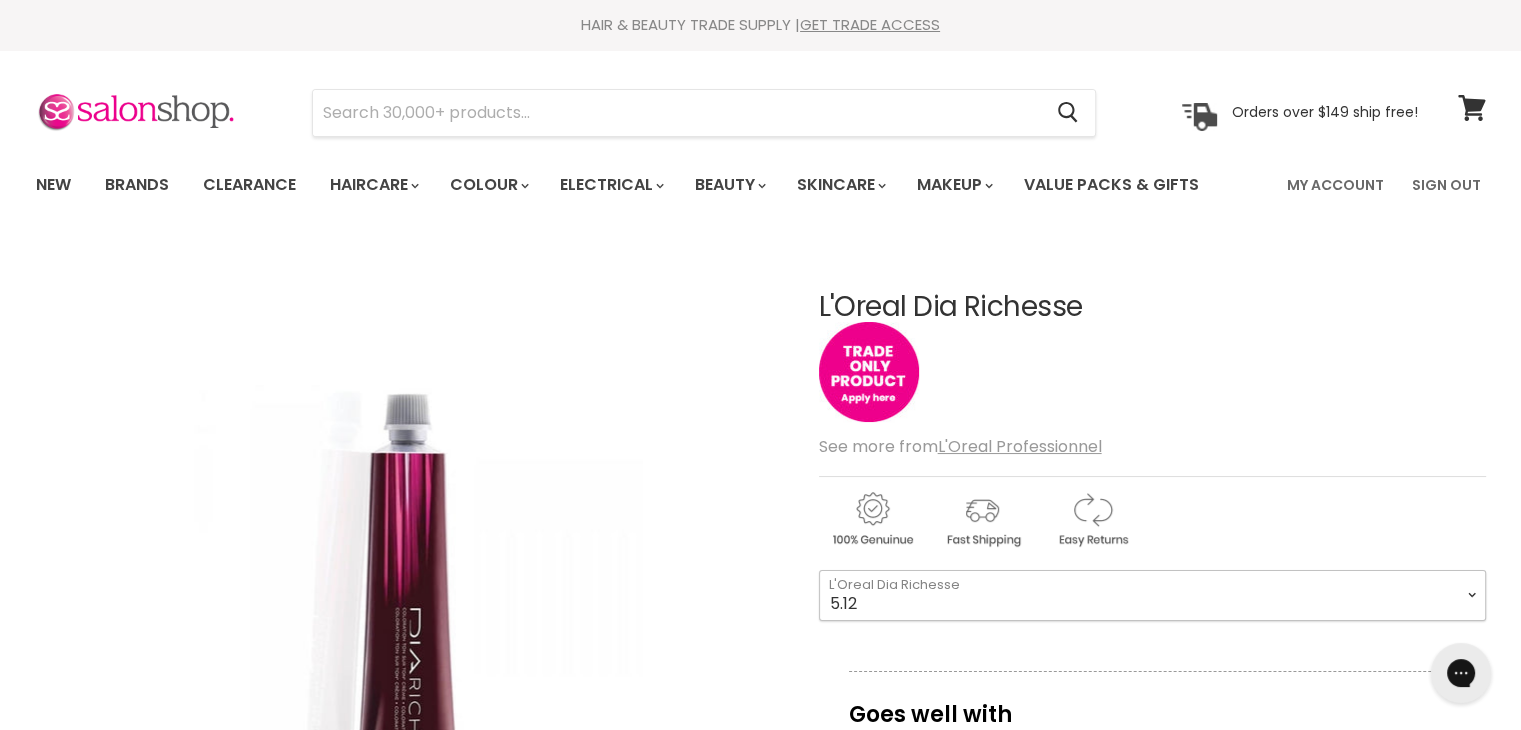 click on ".24 Rose Gold
.20 Purple Shimmer
Clear
1
3
4
4.15
4.20
4.62
4.8
5
5.01
5.12
5.13
5.15" at bounding box center [1152, 595] 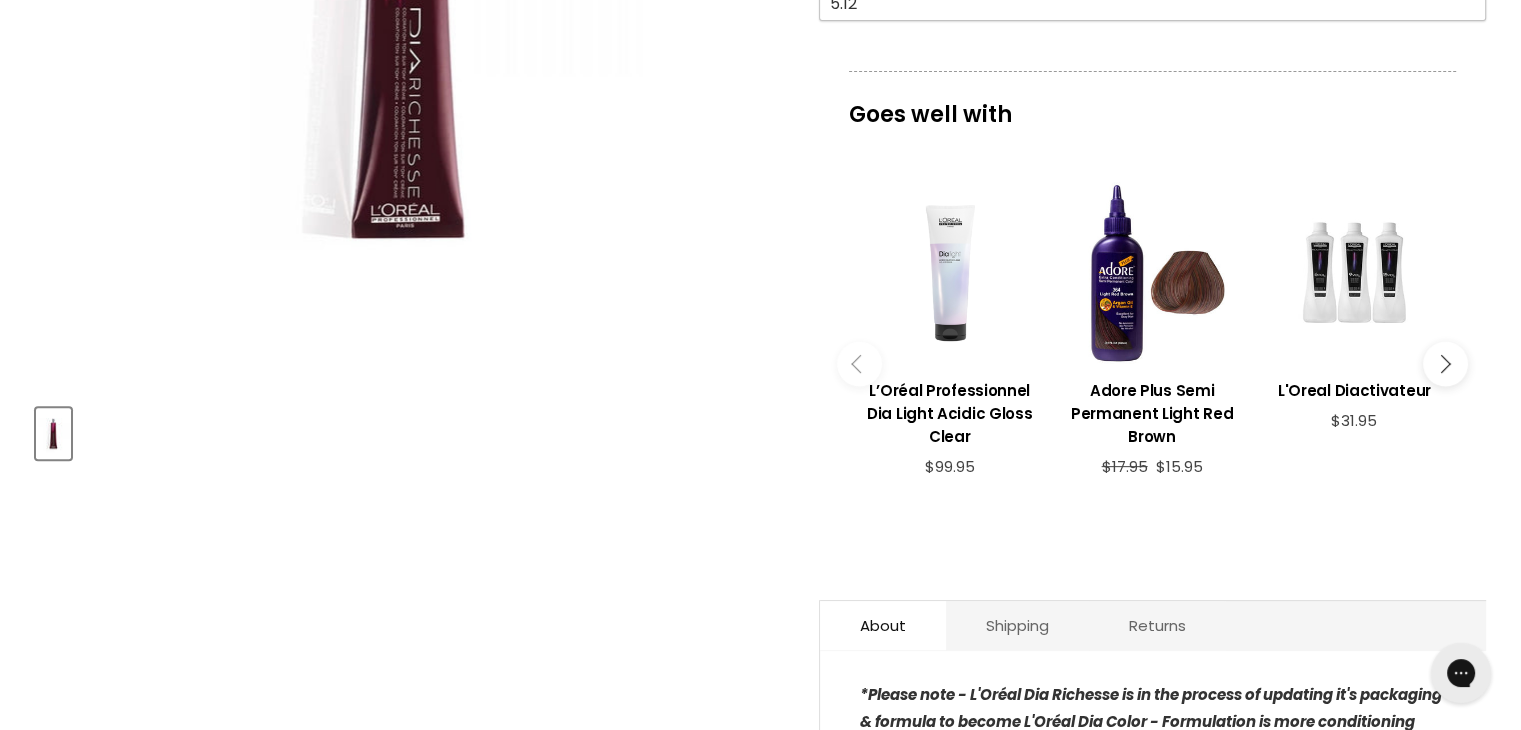scroll, scrollTop: 100, scrollLeft: 0, axis: vertical 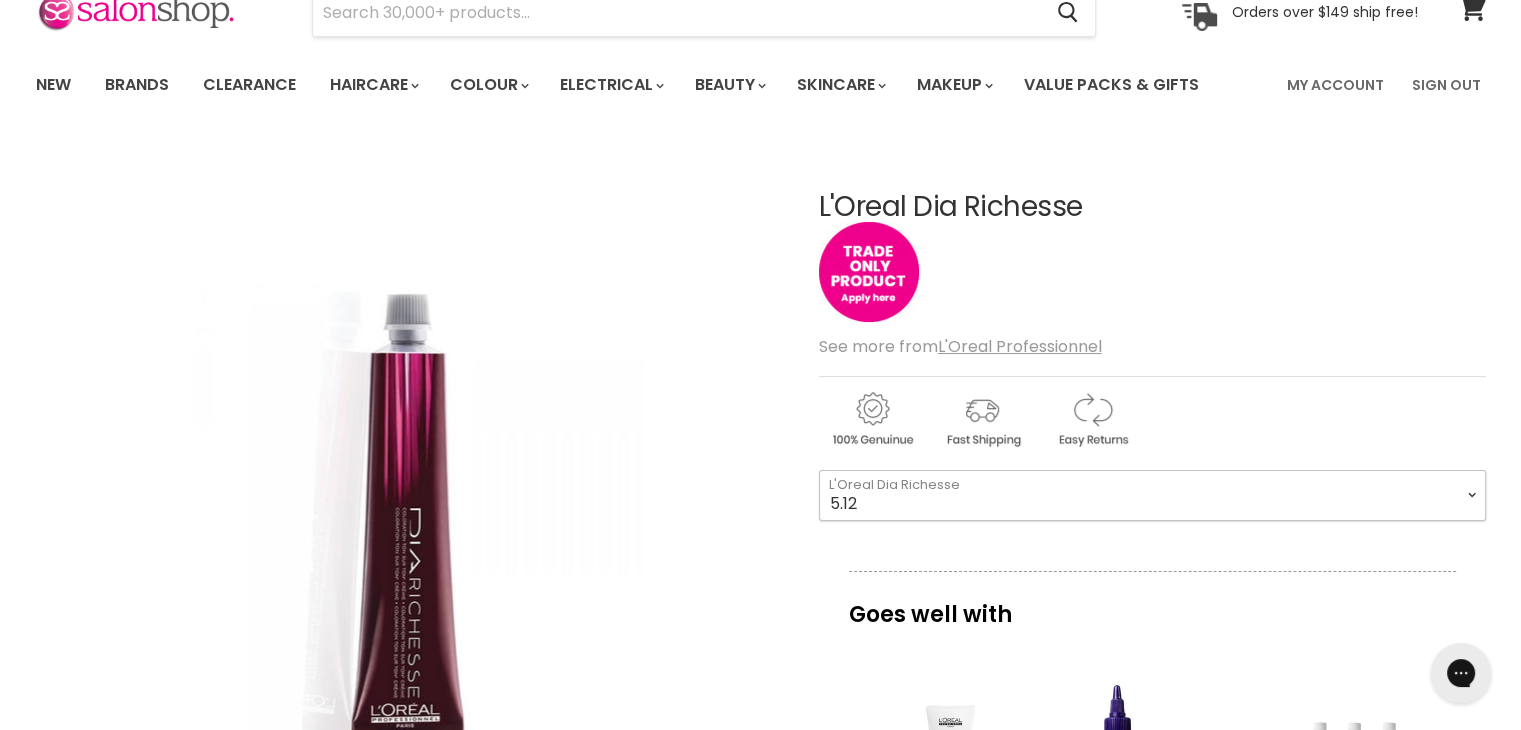 click on ".24 Rose Gold
.20 Purple Shimmer
Clear
1
3
4
4.15
4.20
4.62
4.8
5
5.01
5.12
5.13
5.15" at bounding box center (1152, 495) 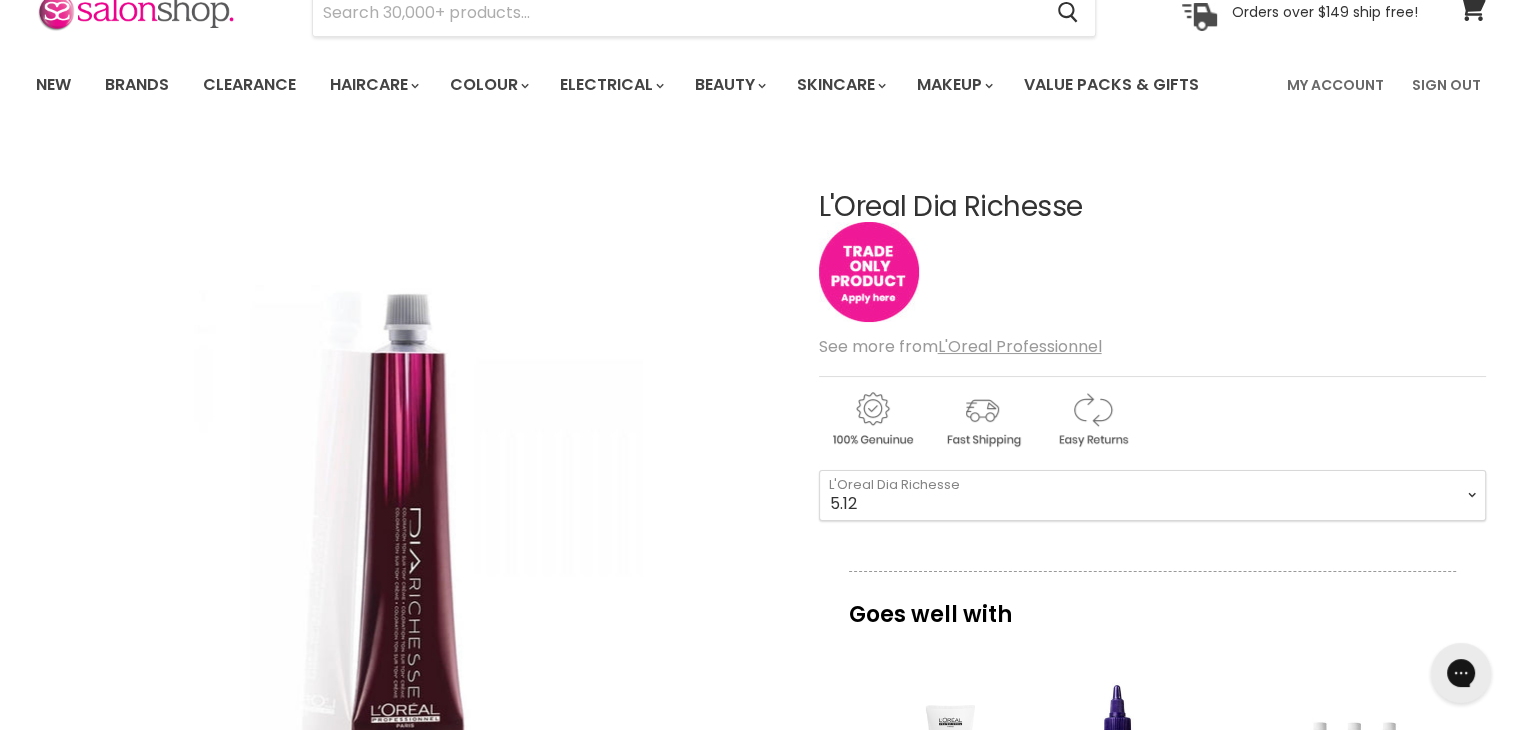 click at bounding box center (869, 272) 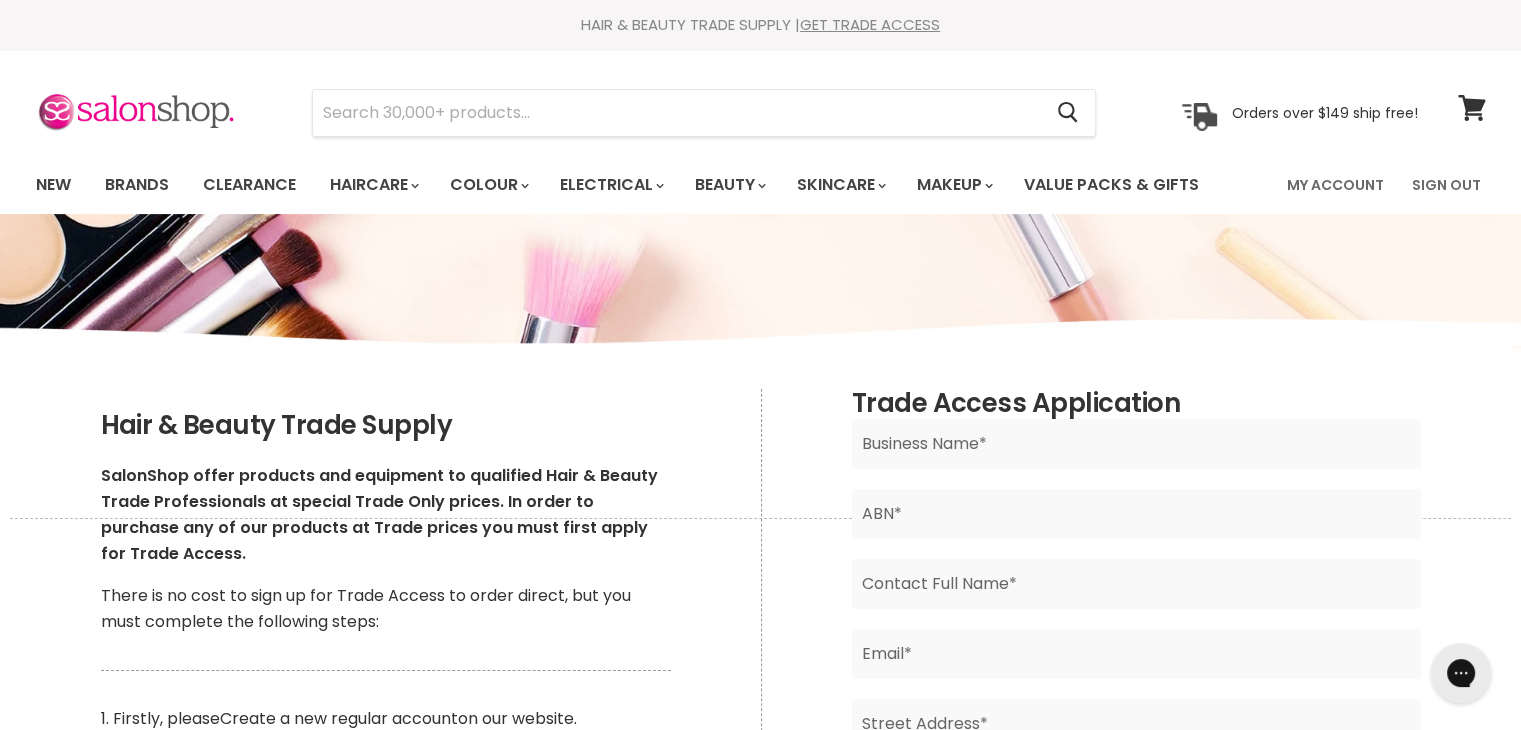 scroll, scrollTop: 0, scrollLeft: 0, axis: both 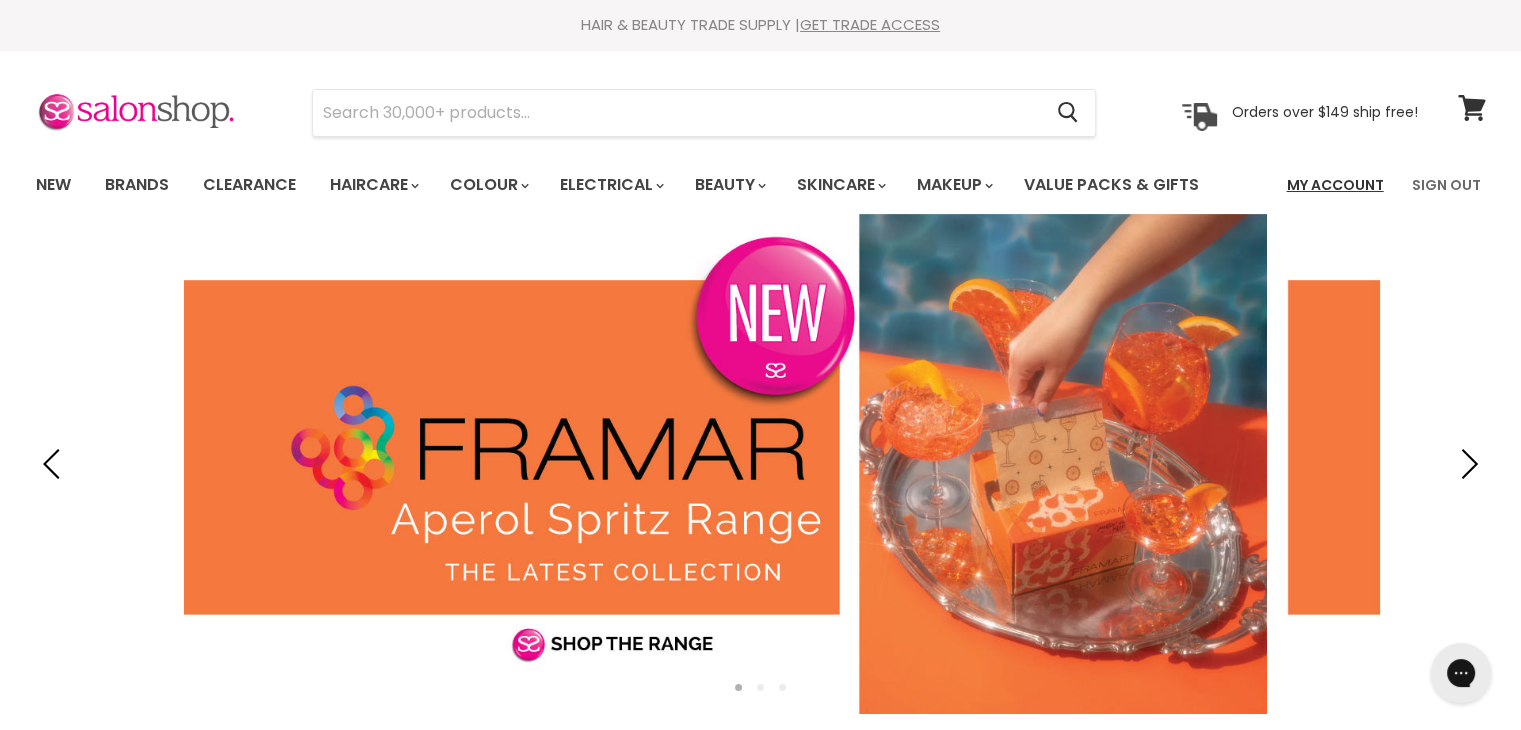 click on "My Account" at bounding box center (1335, 185) 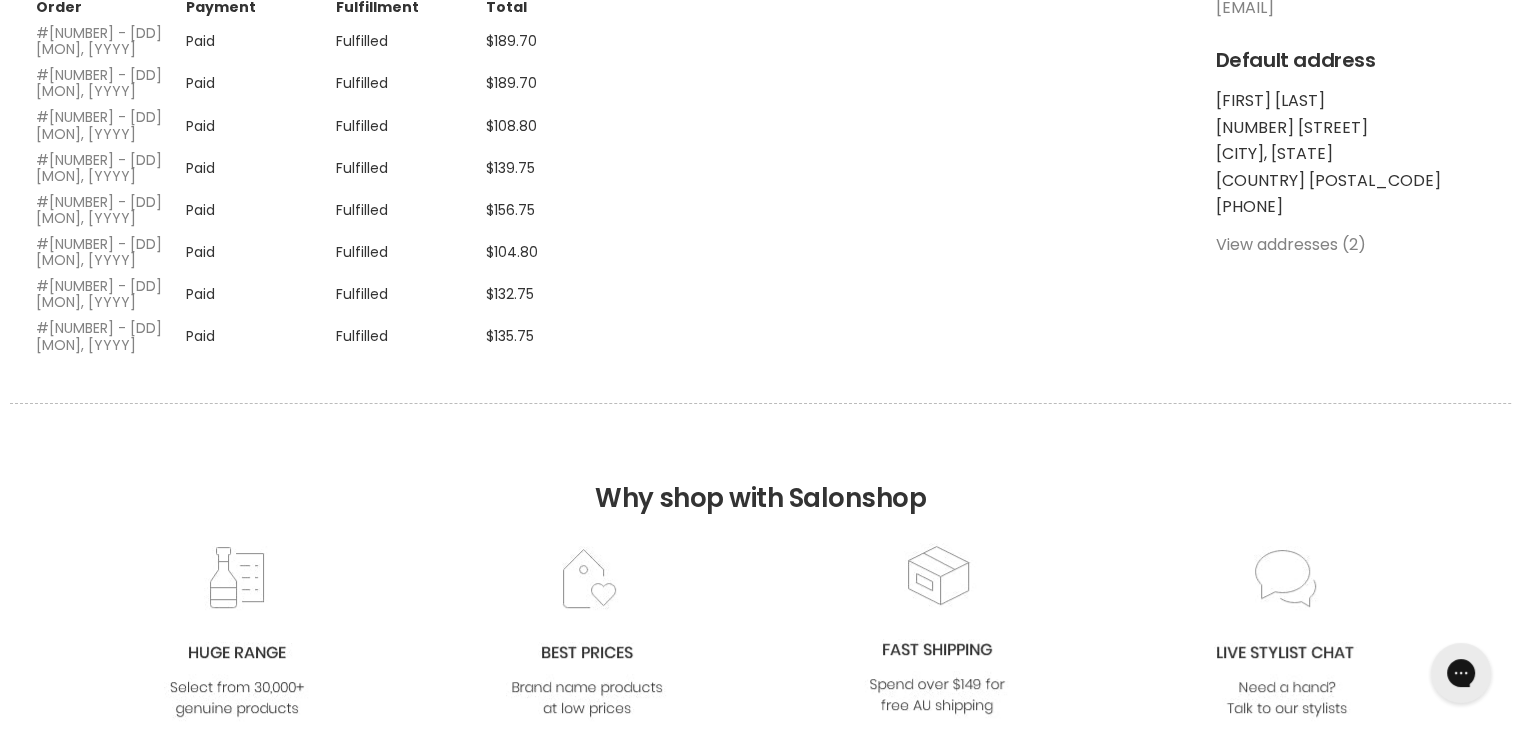 scroll, scrollTop: 500, scrollLeft: 0, axis: vertical 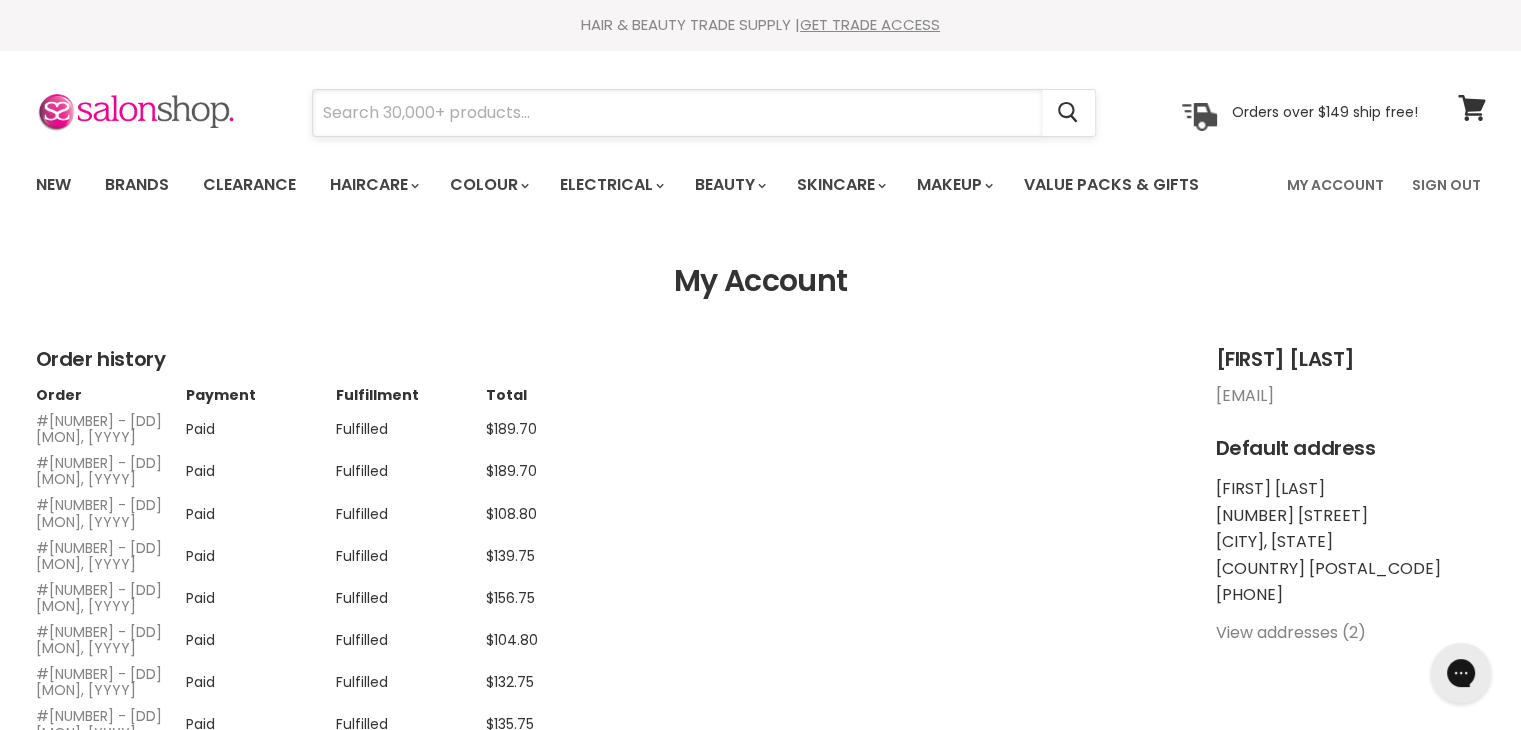 click at bounding box center [677, 113] 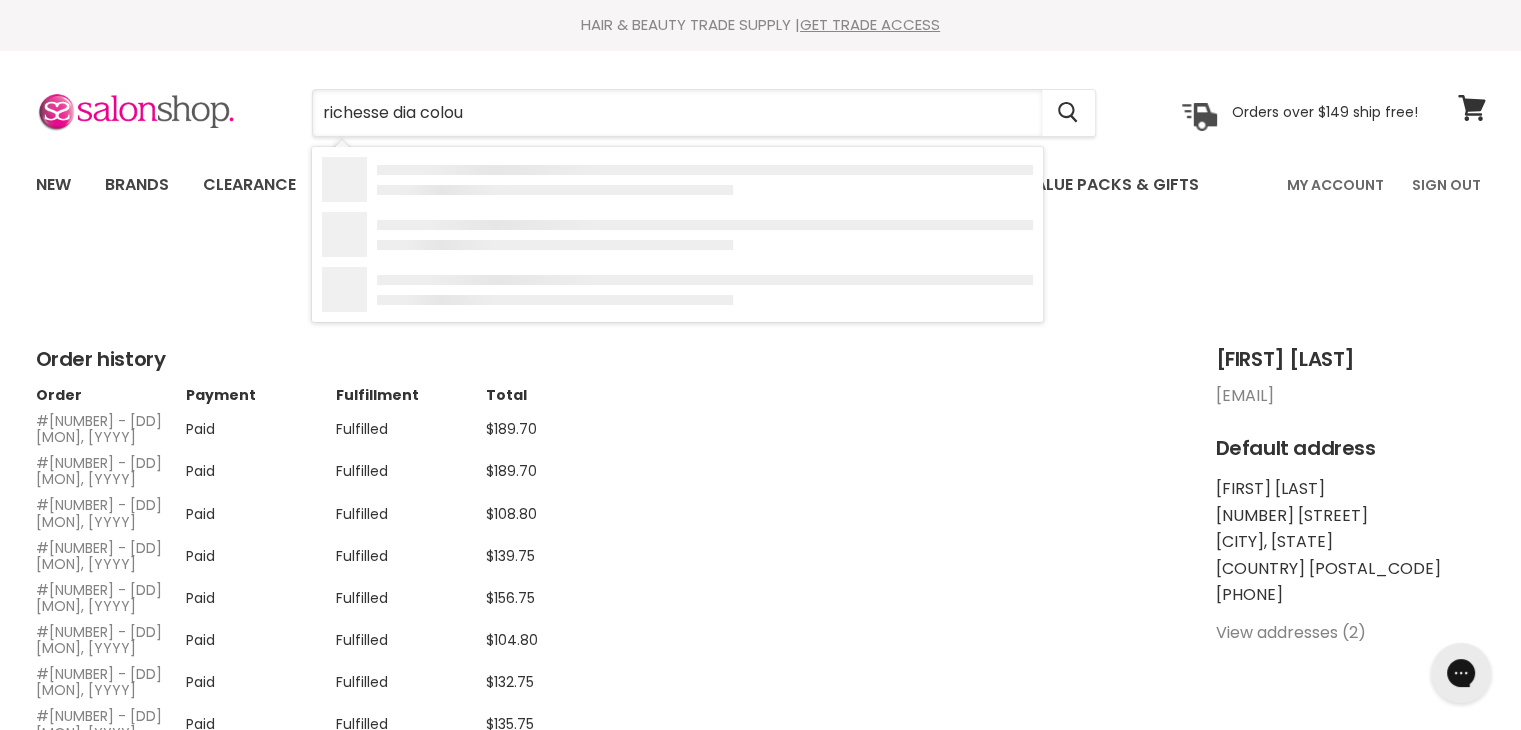 type on "richesse dia colour" 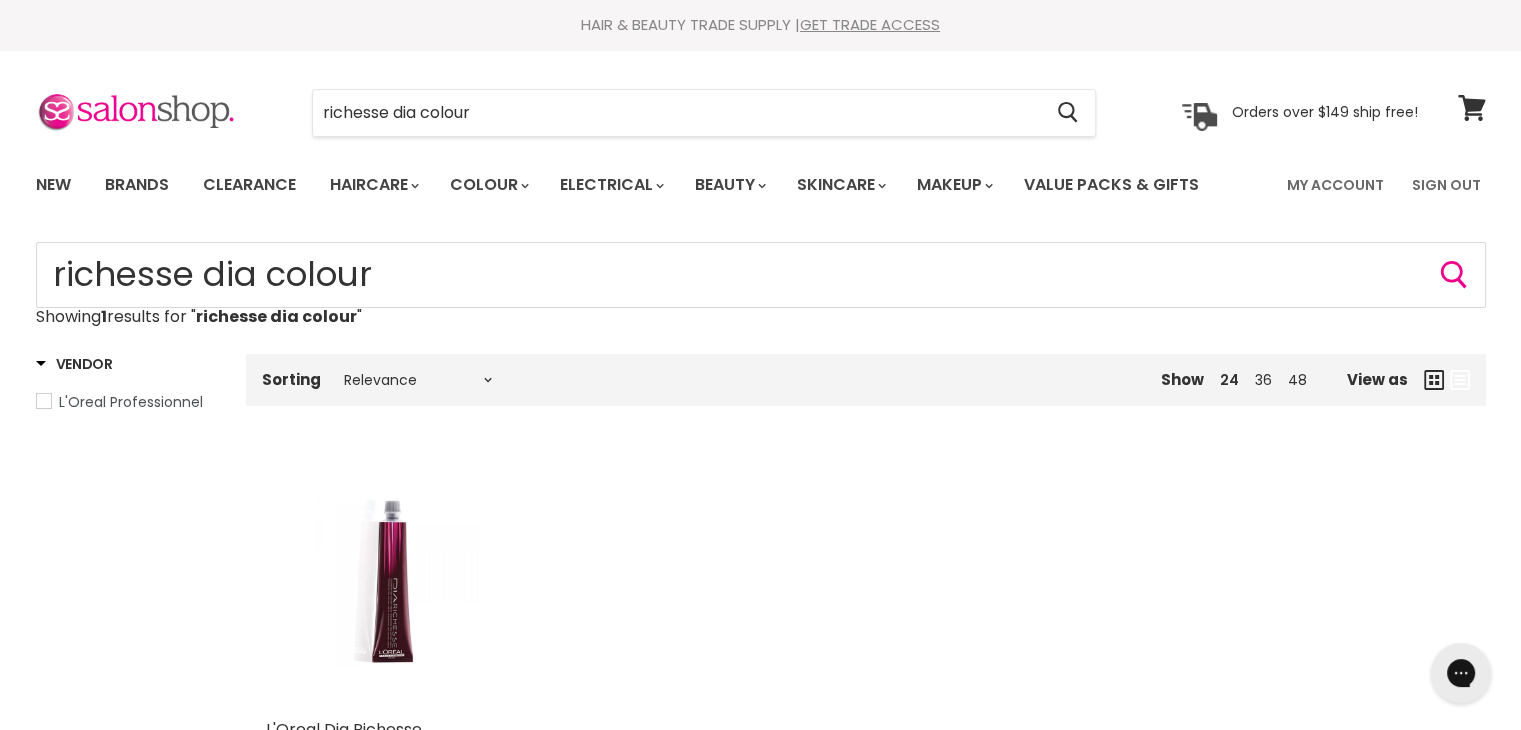 scroll, scrollTop: 0, scrollLeft: 0, axis: both 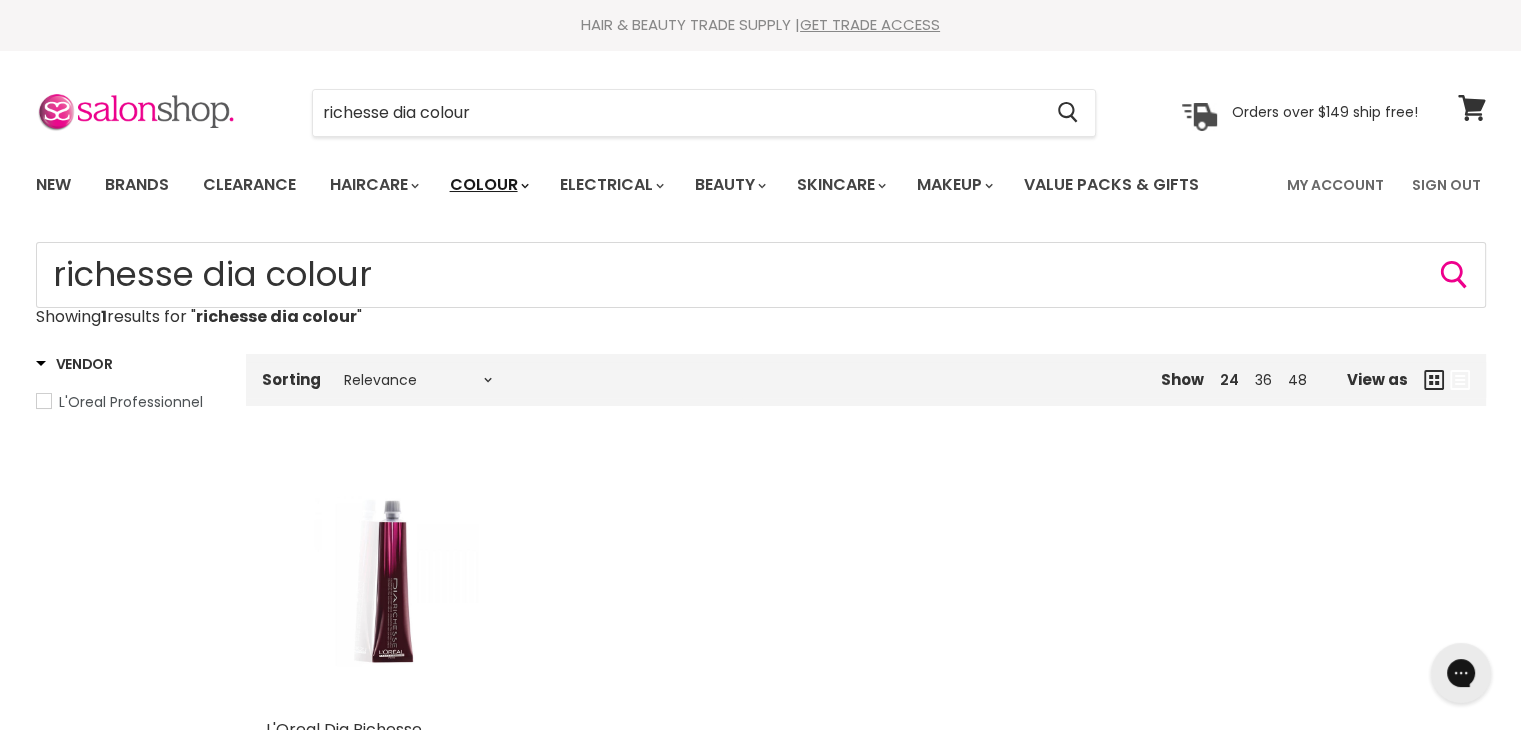click on "Colour" at bounding box center (488, 185) 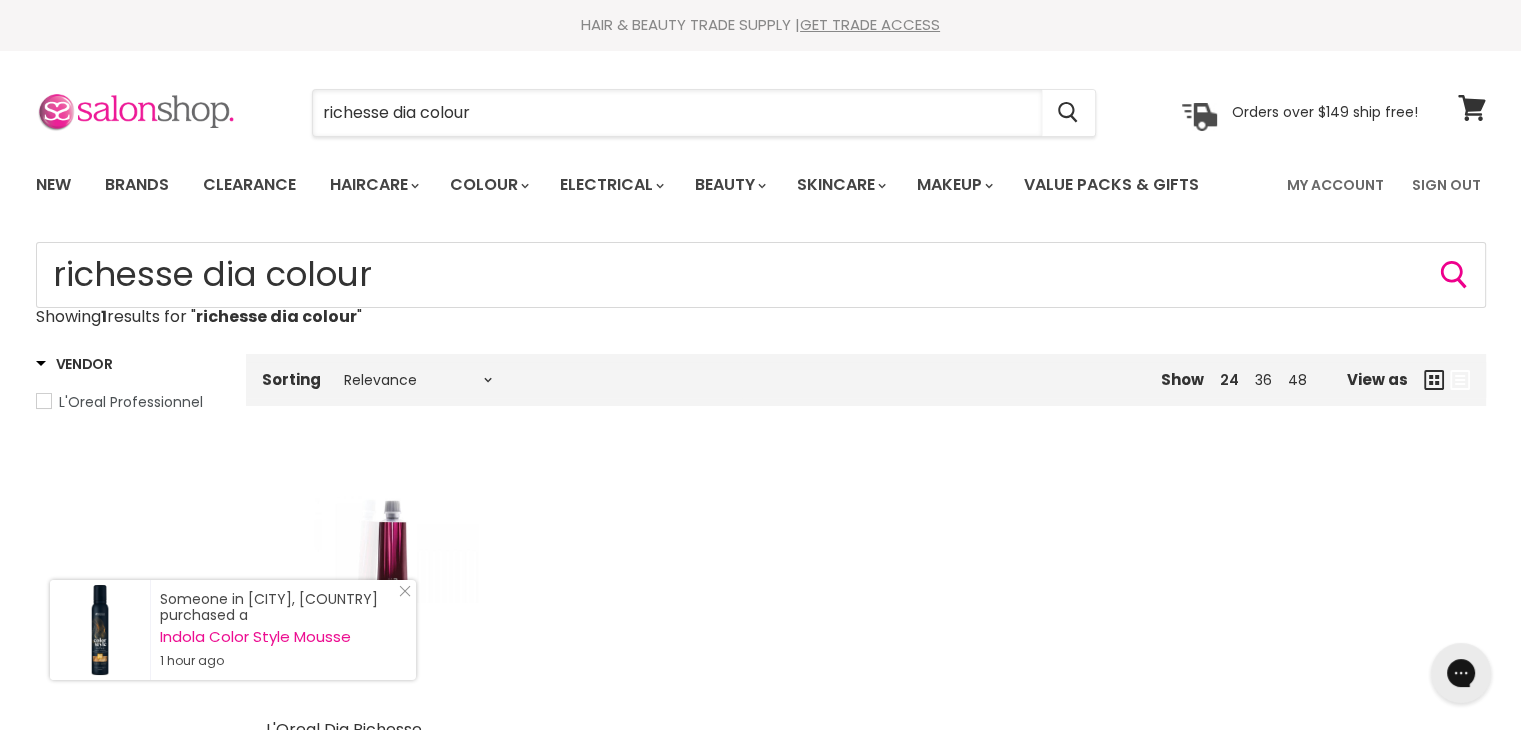drag, startPoint x: 475, startPoint y: 122, endPoint x: 188, endPoint y: 117, distance: 287.04355 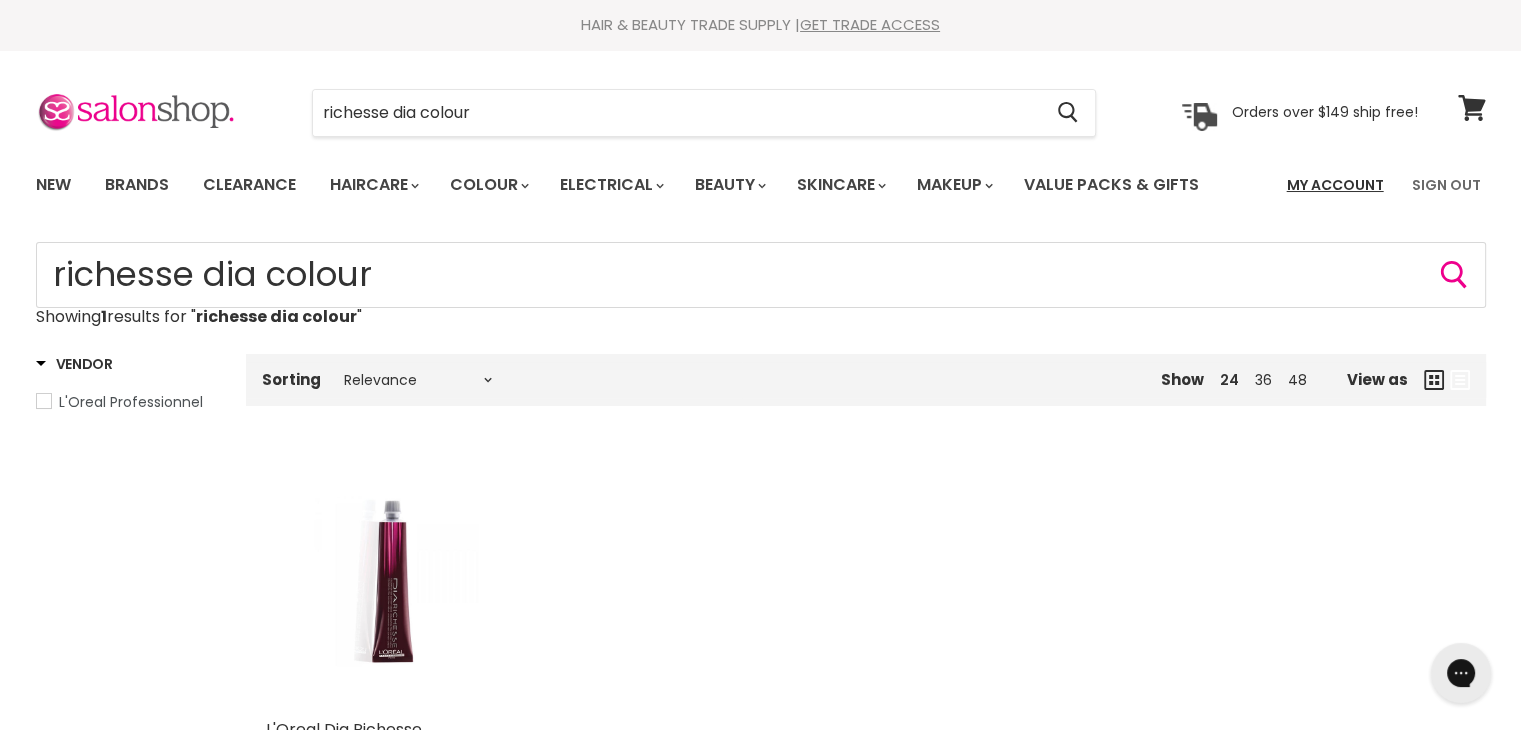 click on "My Account" at bounding box center (1335, 185) 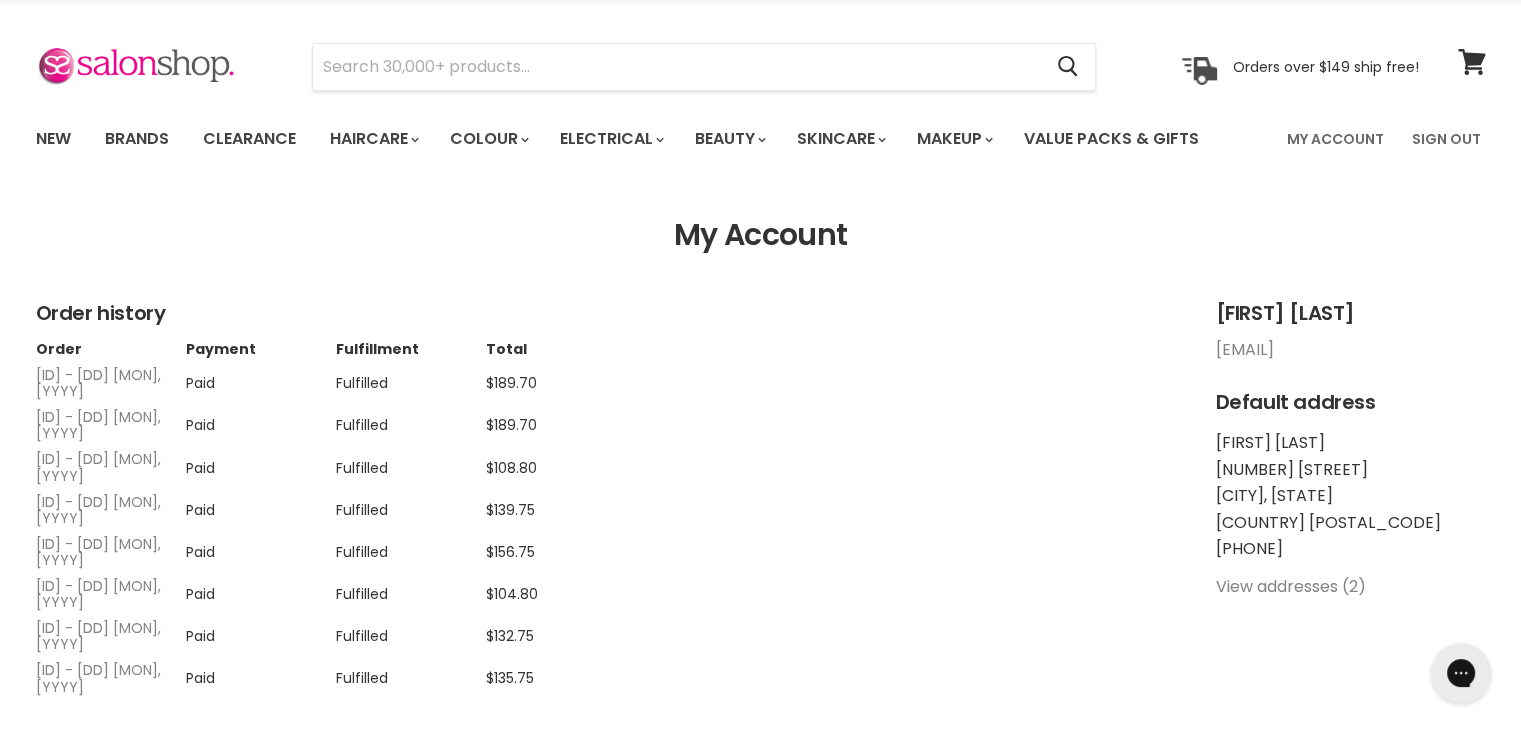 scroll, scrollTop: 0, scrollLeft: 0, axis: both 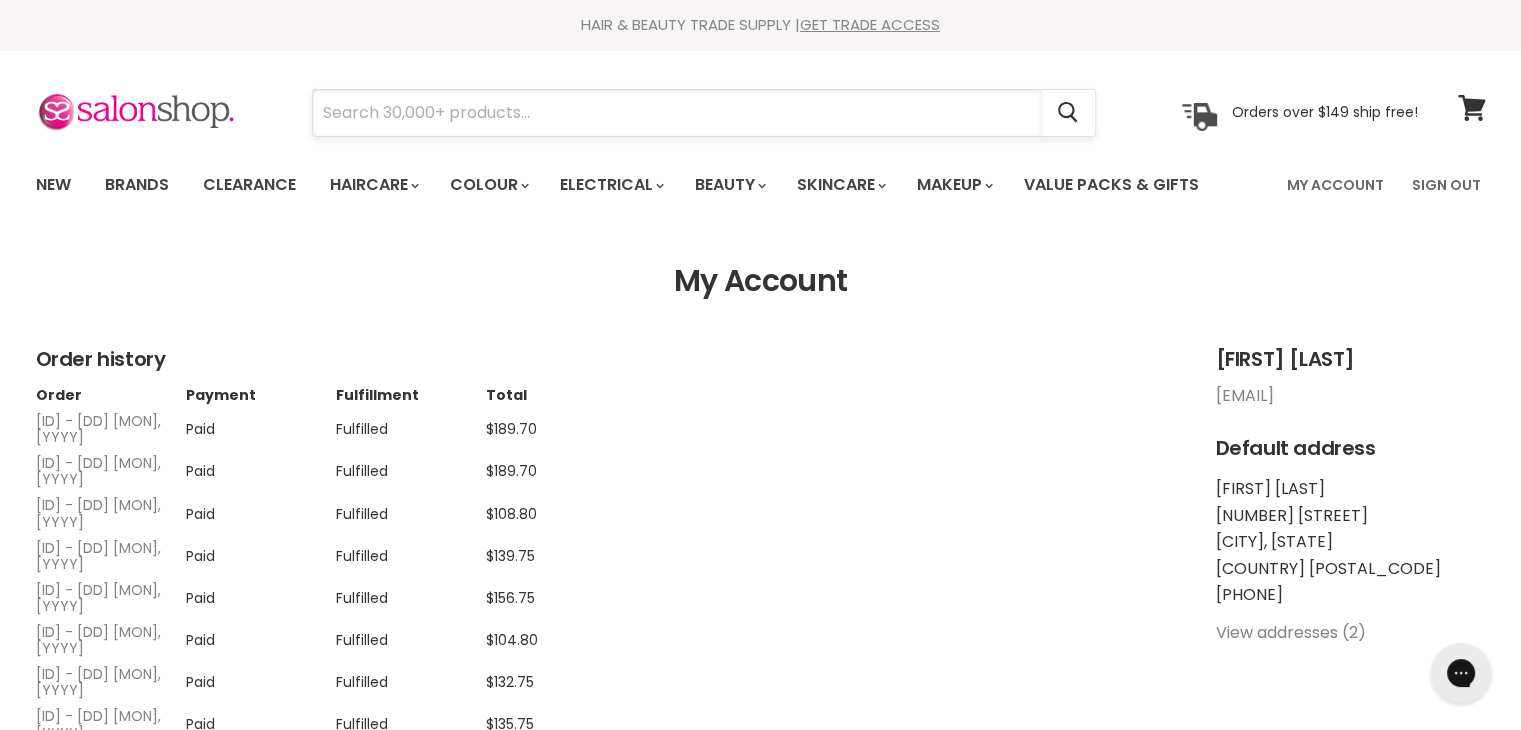 click at bounding box center [677, 113] 